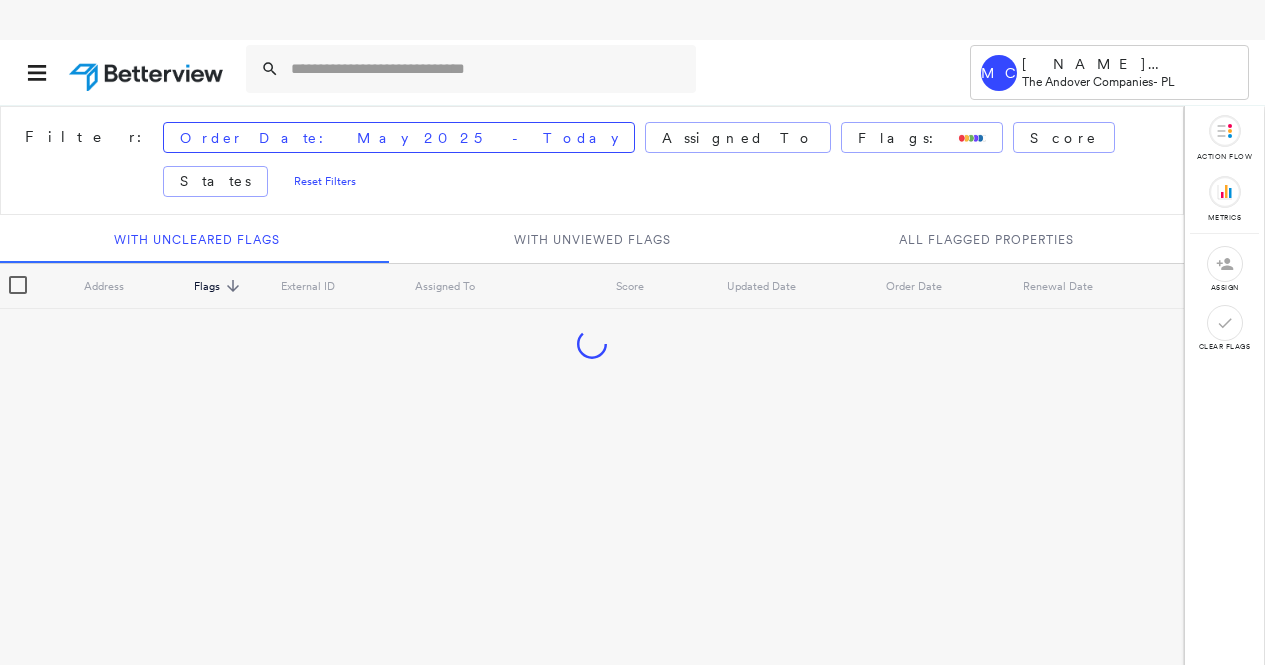 scroll, scrollTop: 0, scrollLeft: 0, axis: both 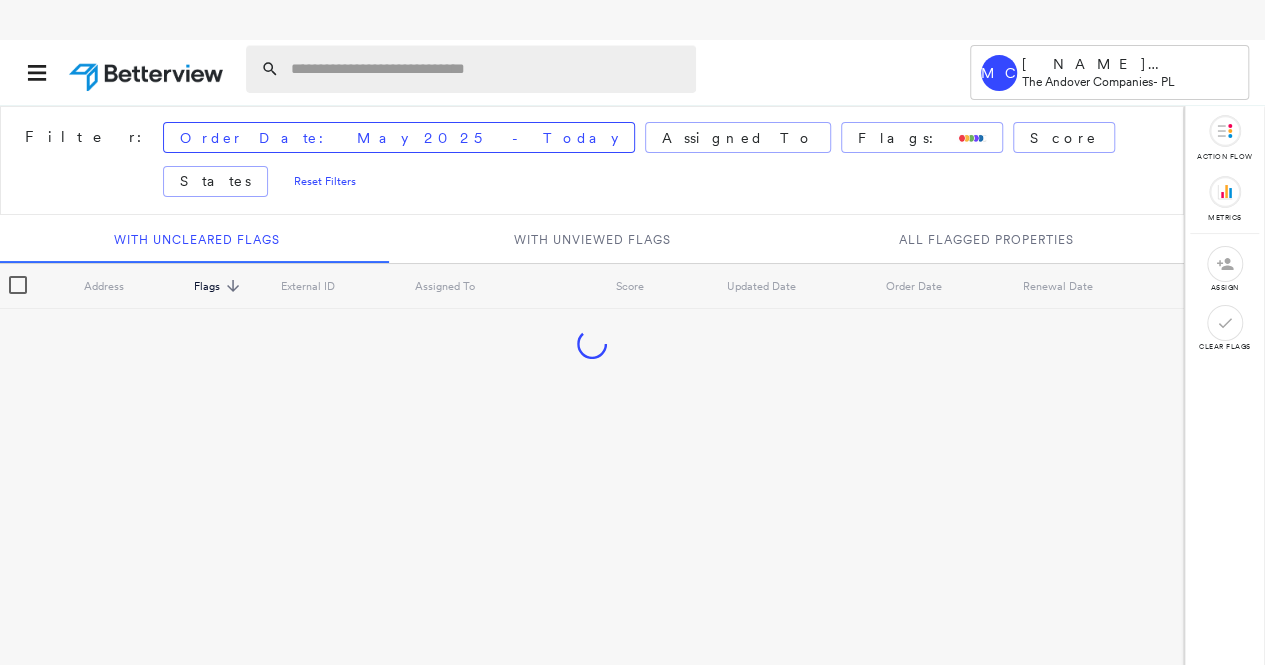 click at bounding box center (487, 69) 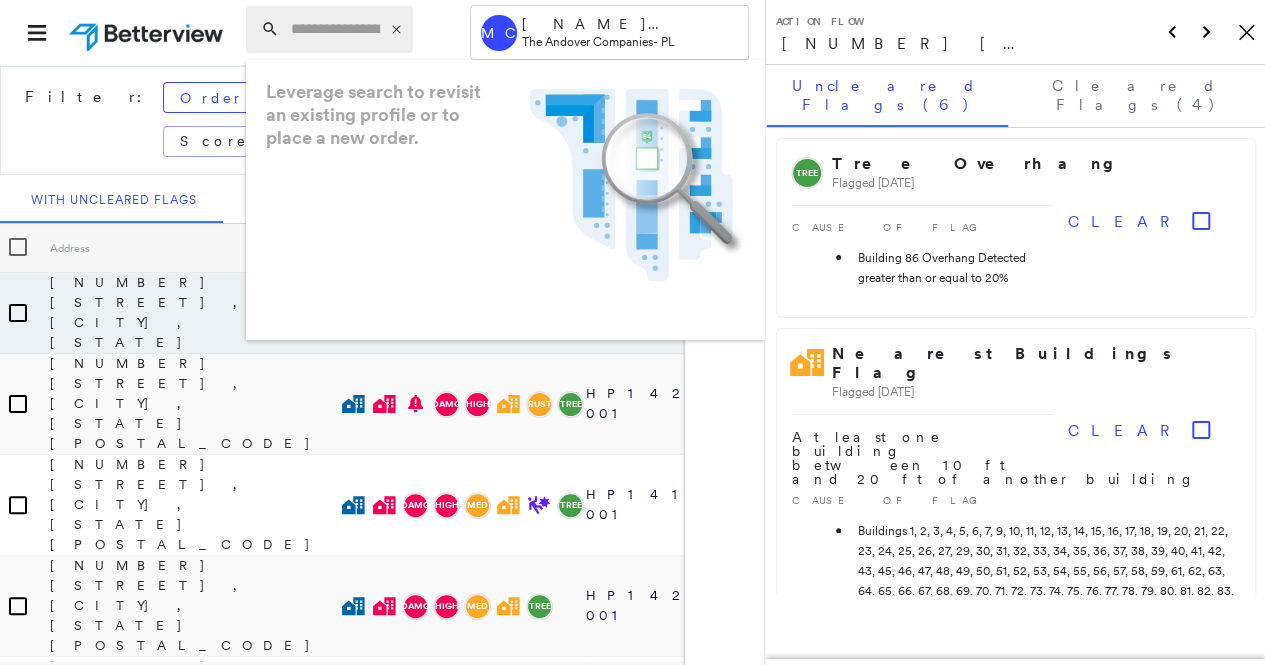 paste on "**********" 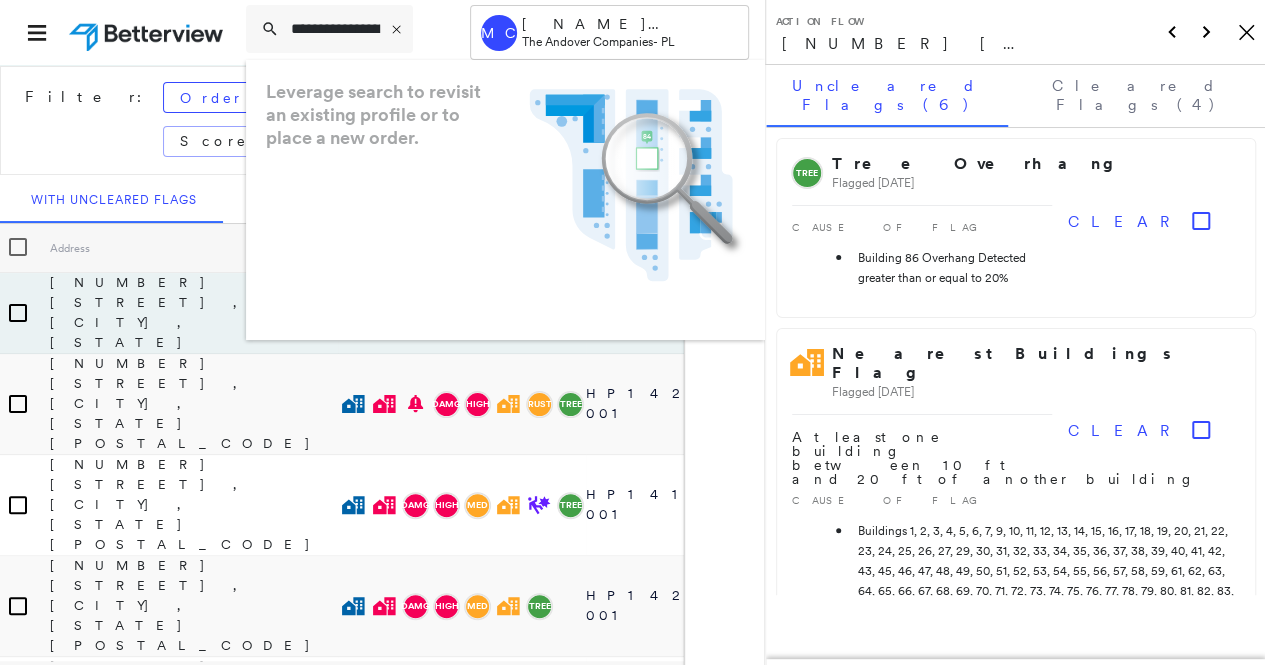 scroll, scrollTop: 0, scrollLeft: 146, axis: horizontal 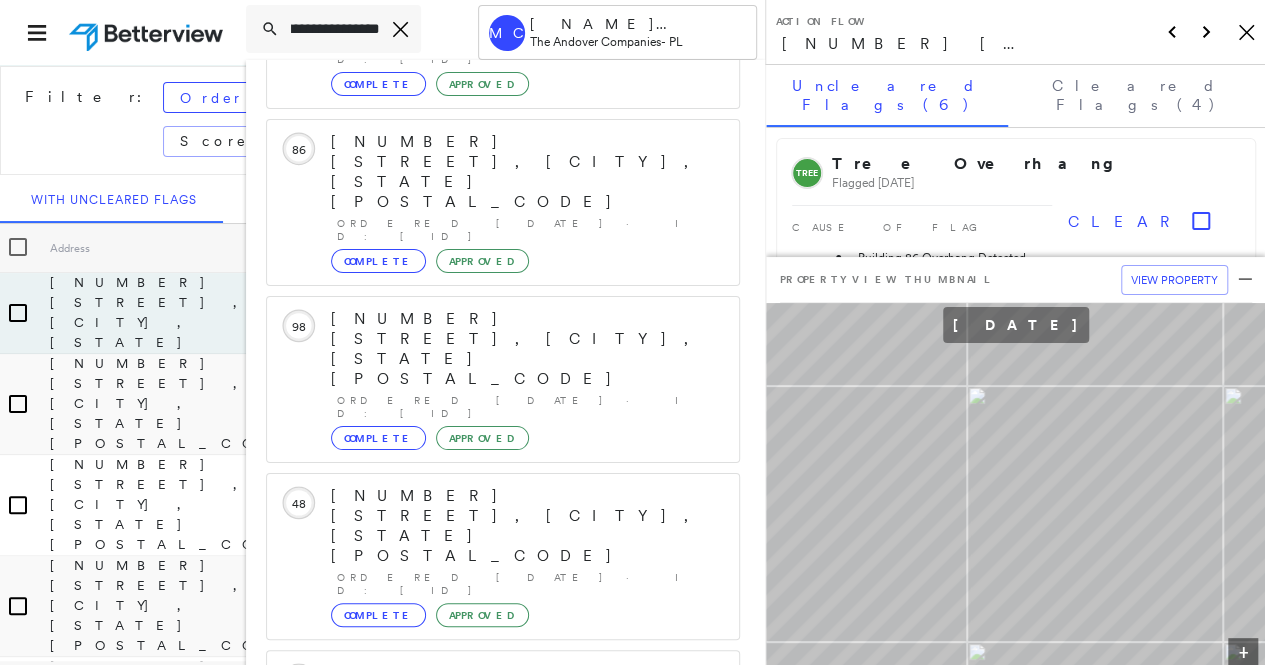 type on "**********" 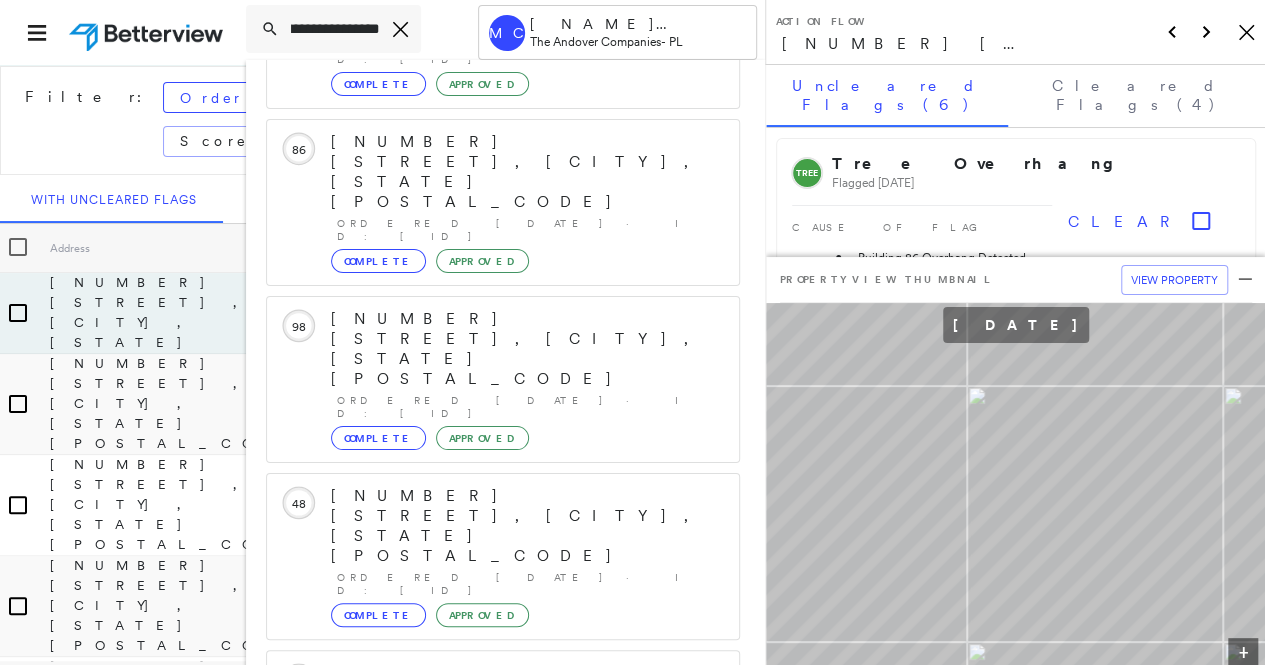 click on "[NUMBER] [STREET], [CITY], [STATE], [COUNTRY]" at bounding box center [491, 1005] 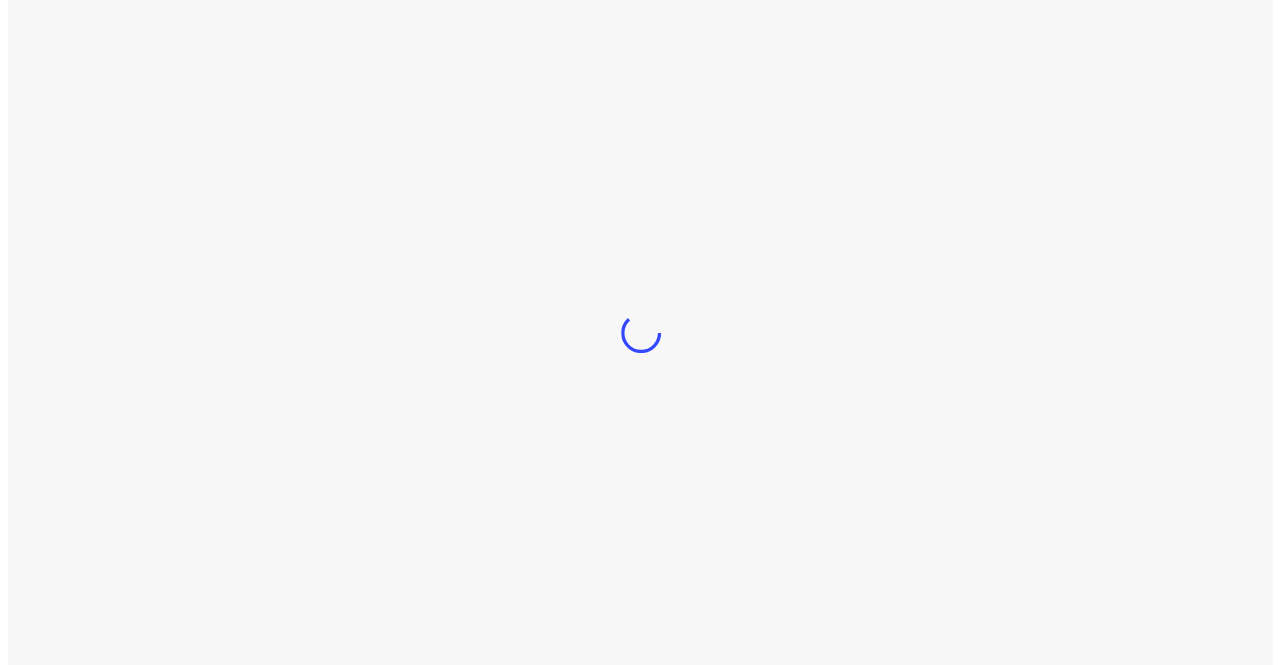 scroll, scrollTop: 0, scrollLeft: 0, axis: both 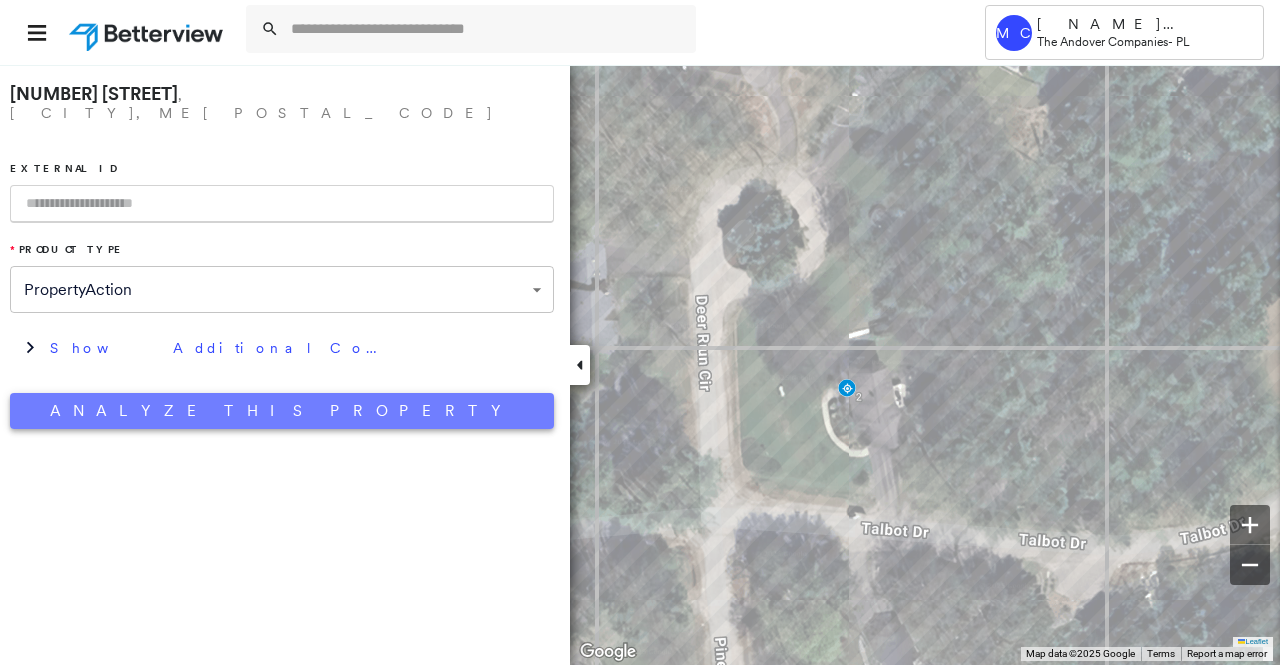 click on "Analyze This Property" at bounding box center [282, 411] 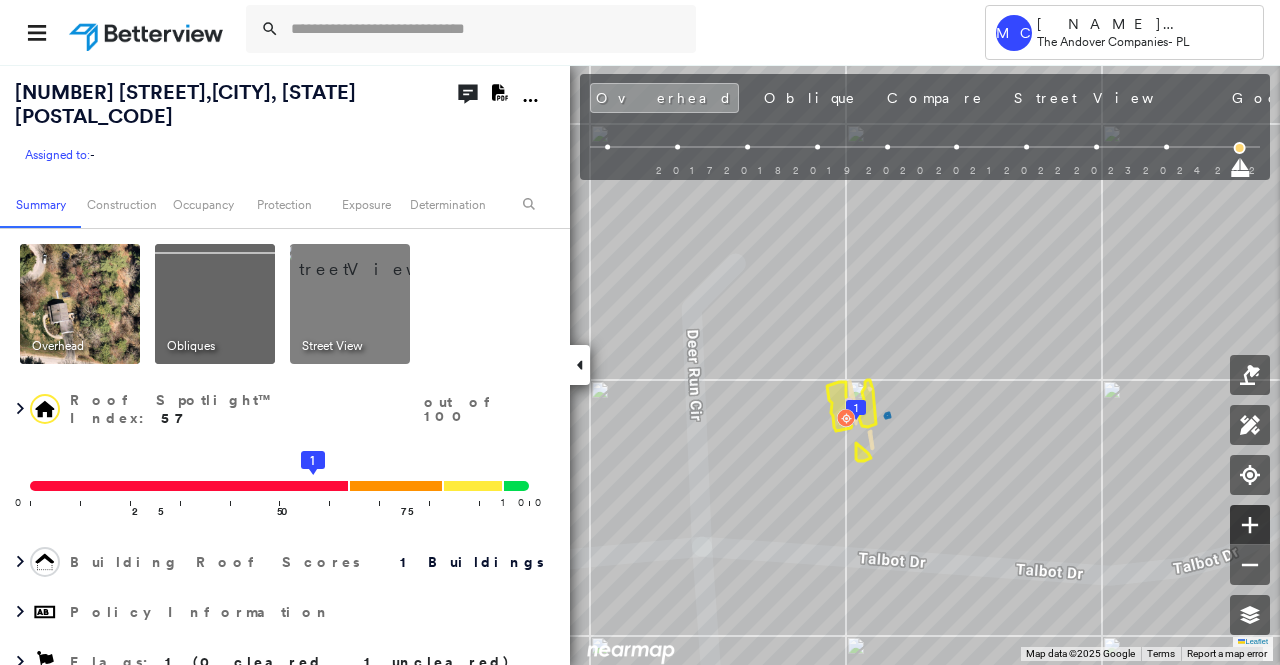 click 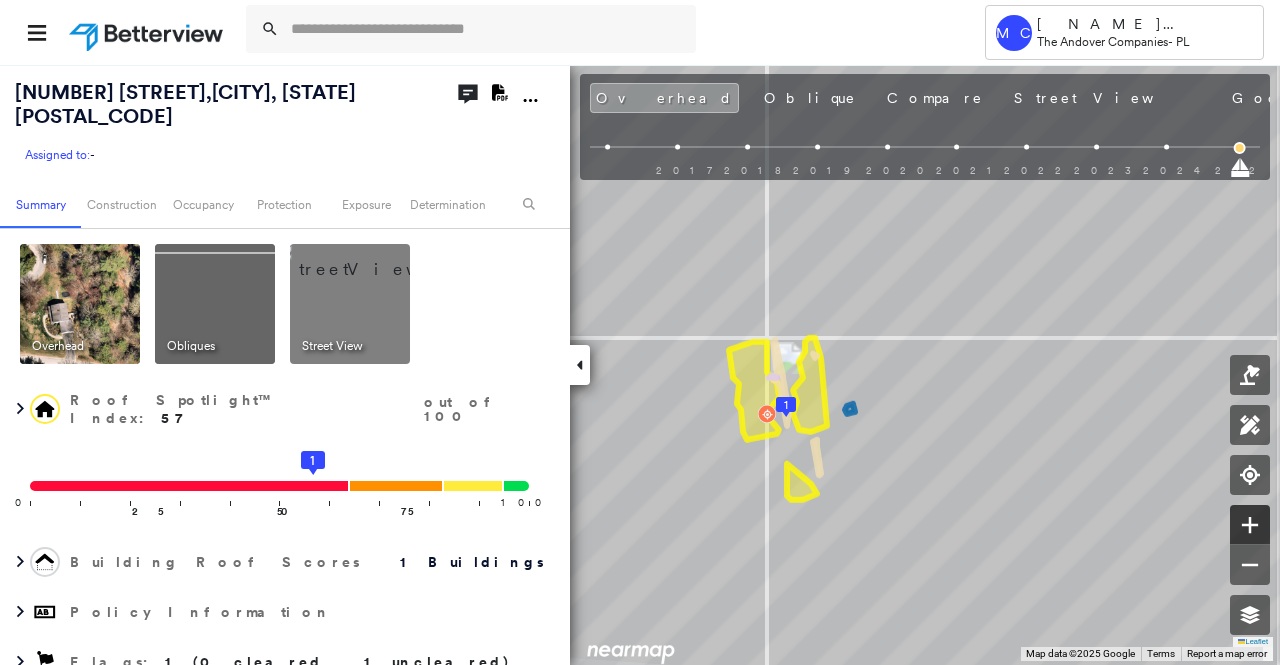 click 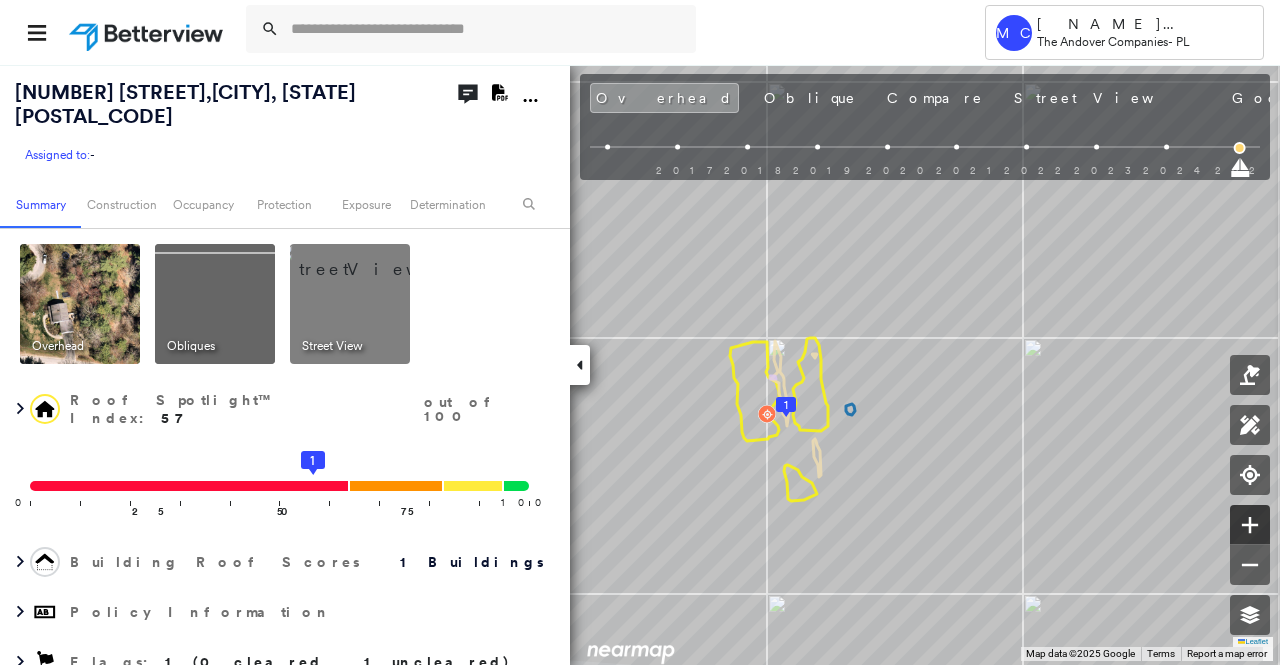 click 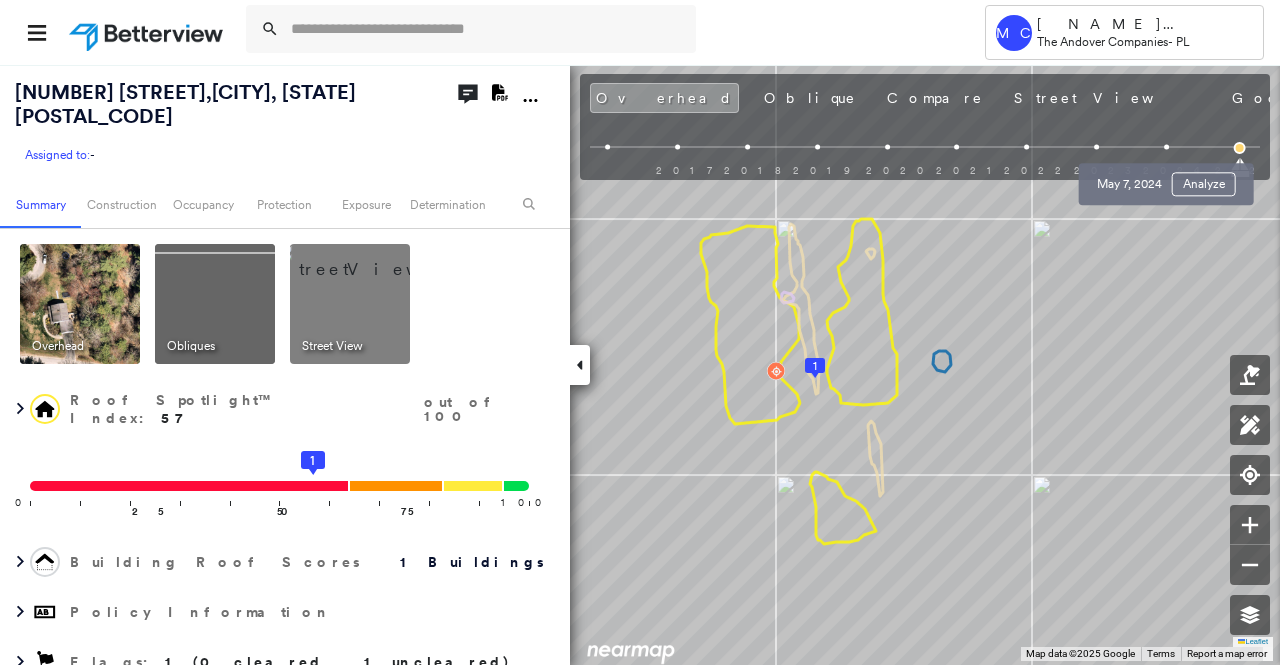 click on "[DATE] Analyze" at bounding box center [1166, 178] 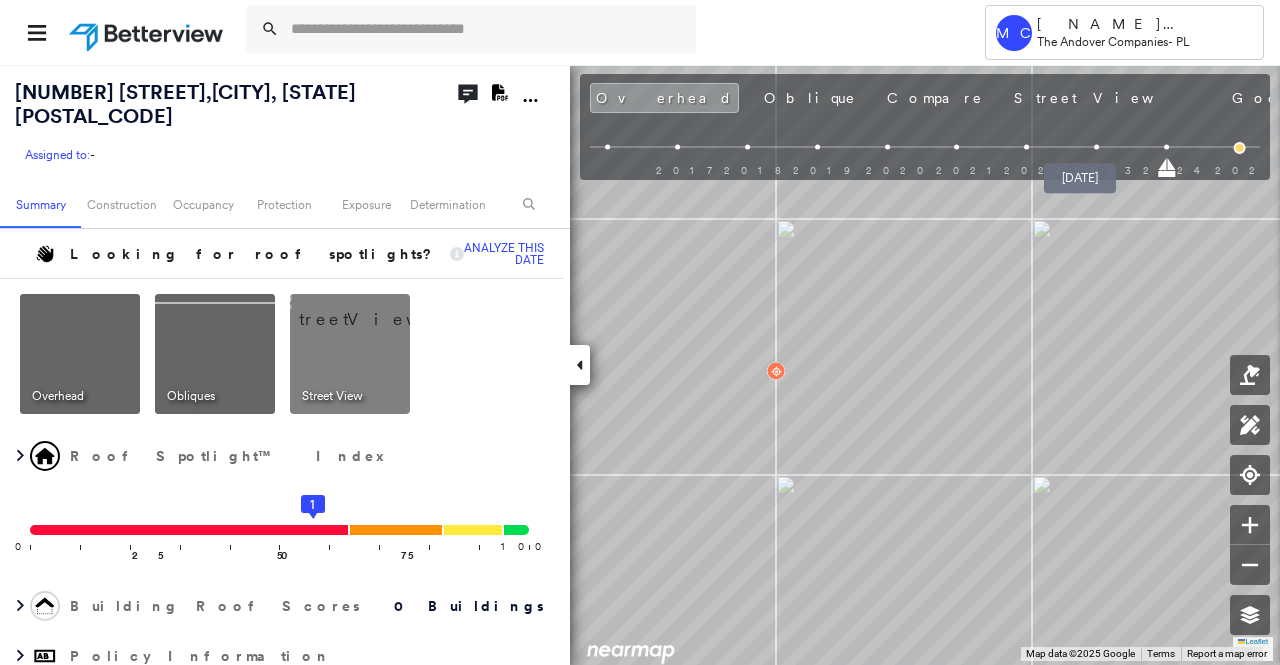 click at bounding box center [1096, 147] 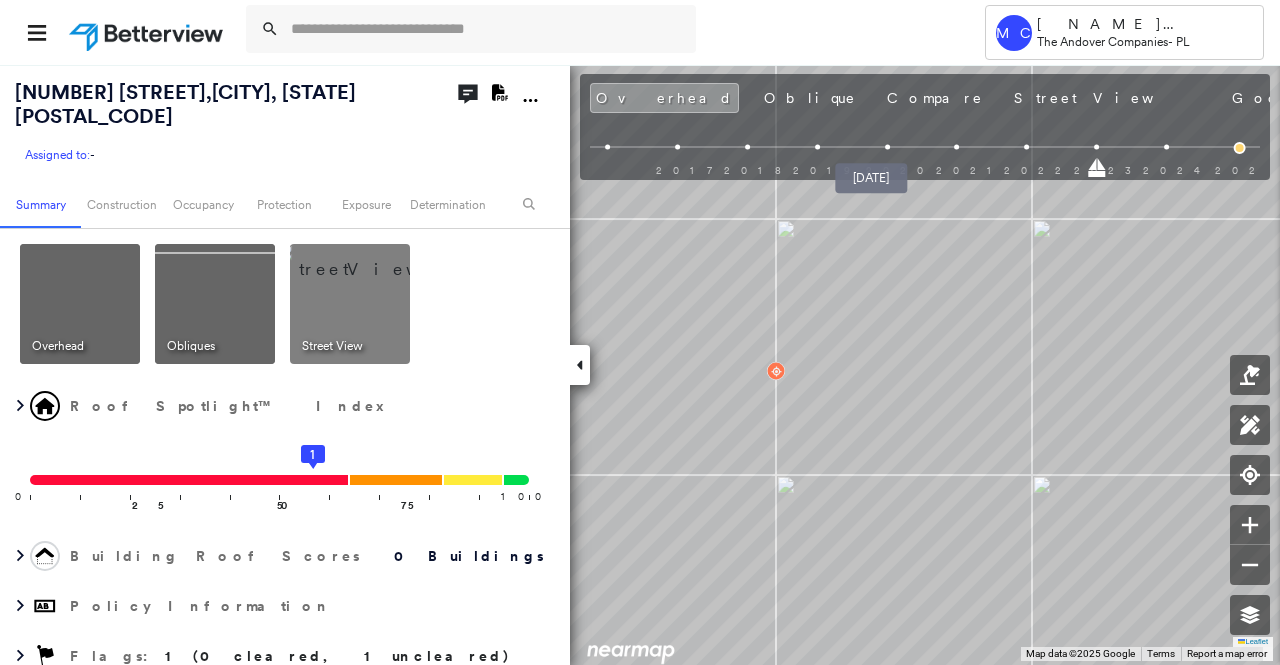 click at bounding box center [887, 147] 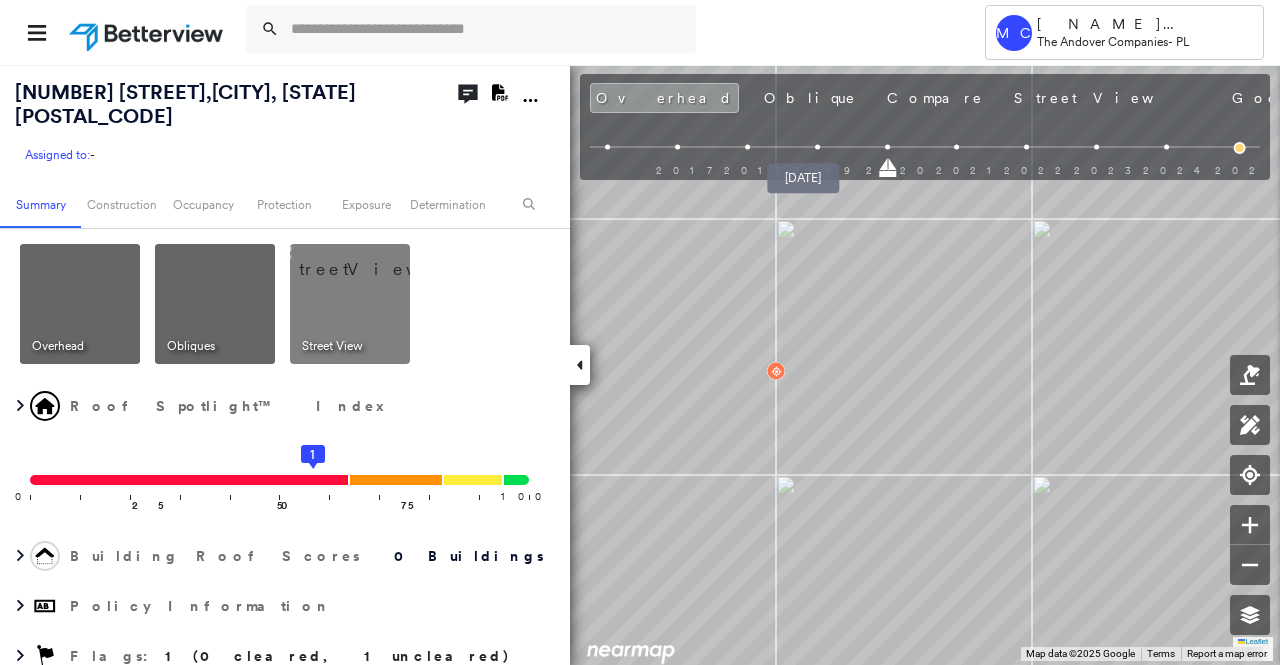 click at bounding box center [817, 147] 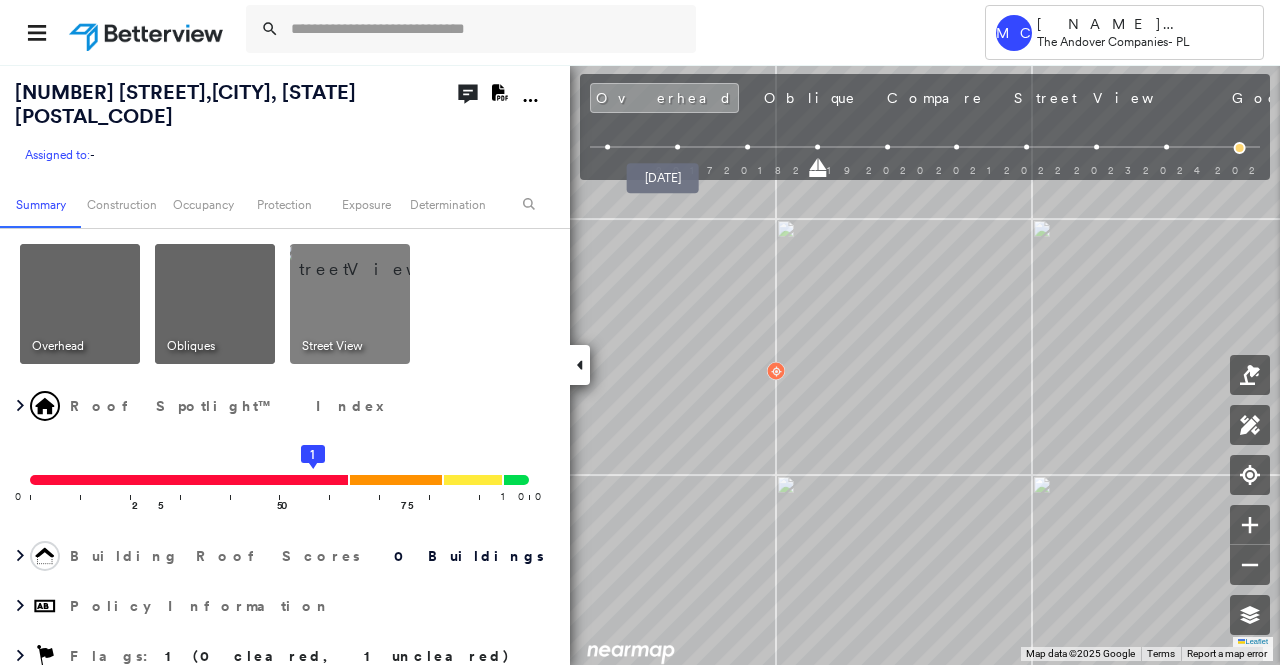 click at bounding box center [677, 147] 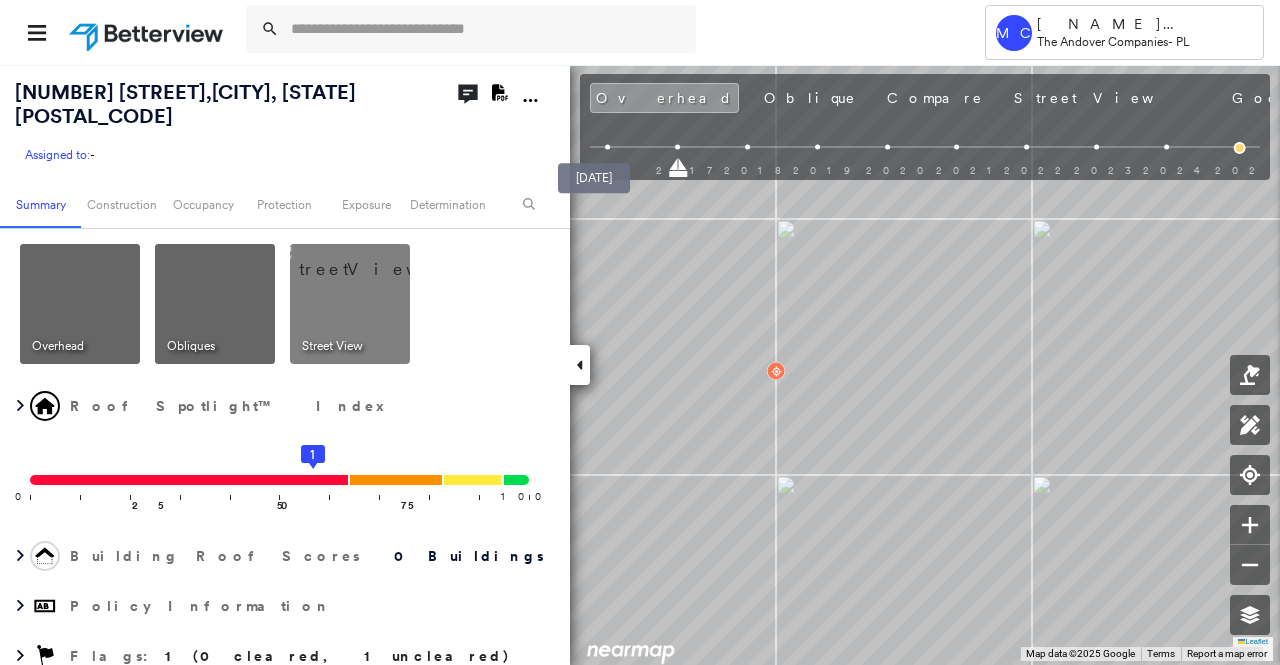 click at bounding box center [608, 147] 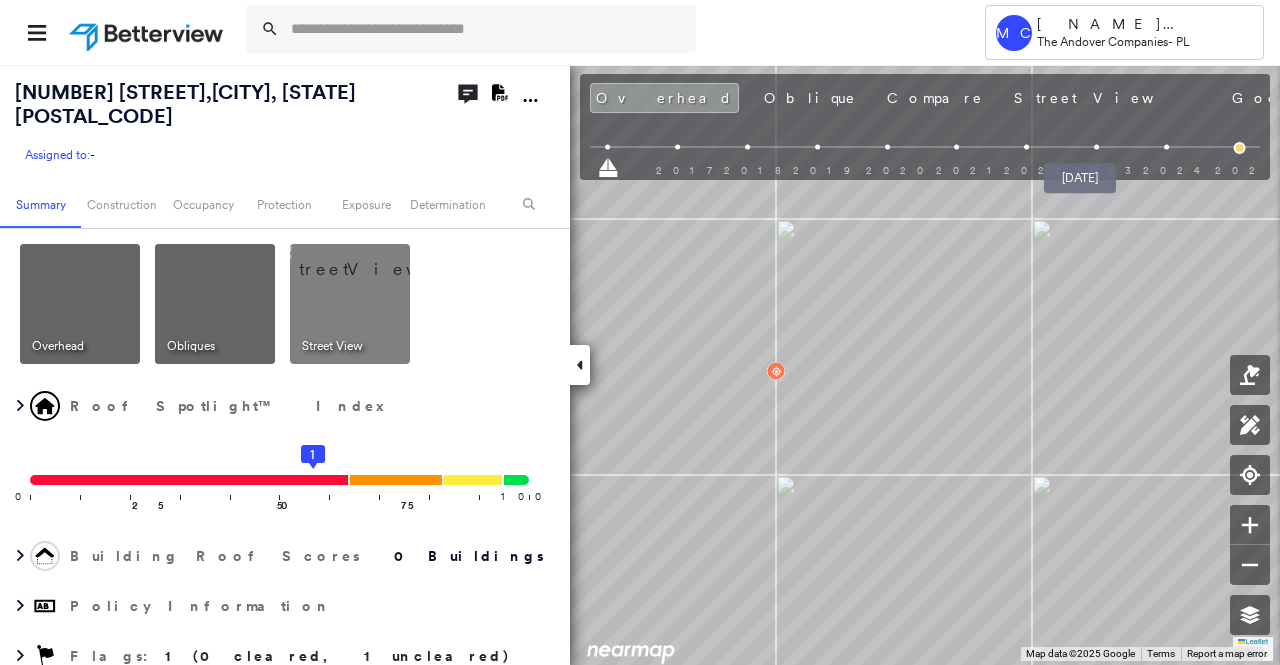 click at bounding box center [1096, 147] 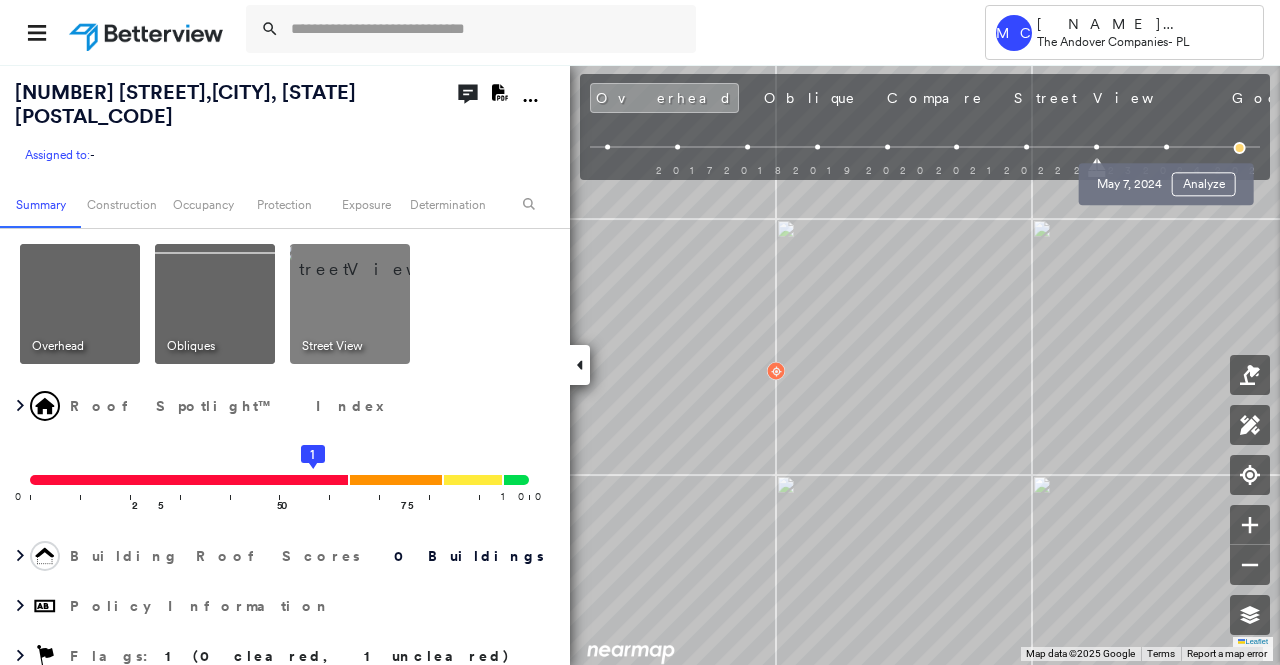 click at bounding box center [1166, 147] 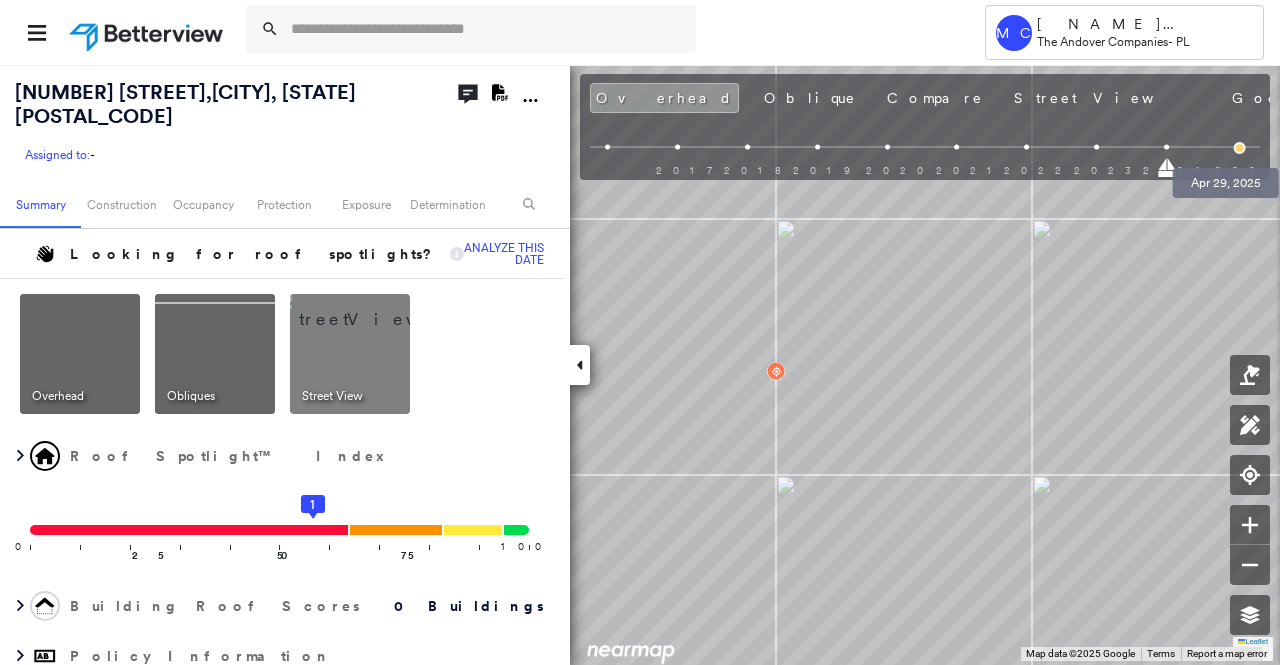 click at bounding box center [1240, 148] 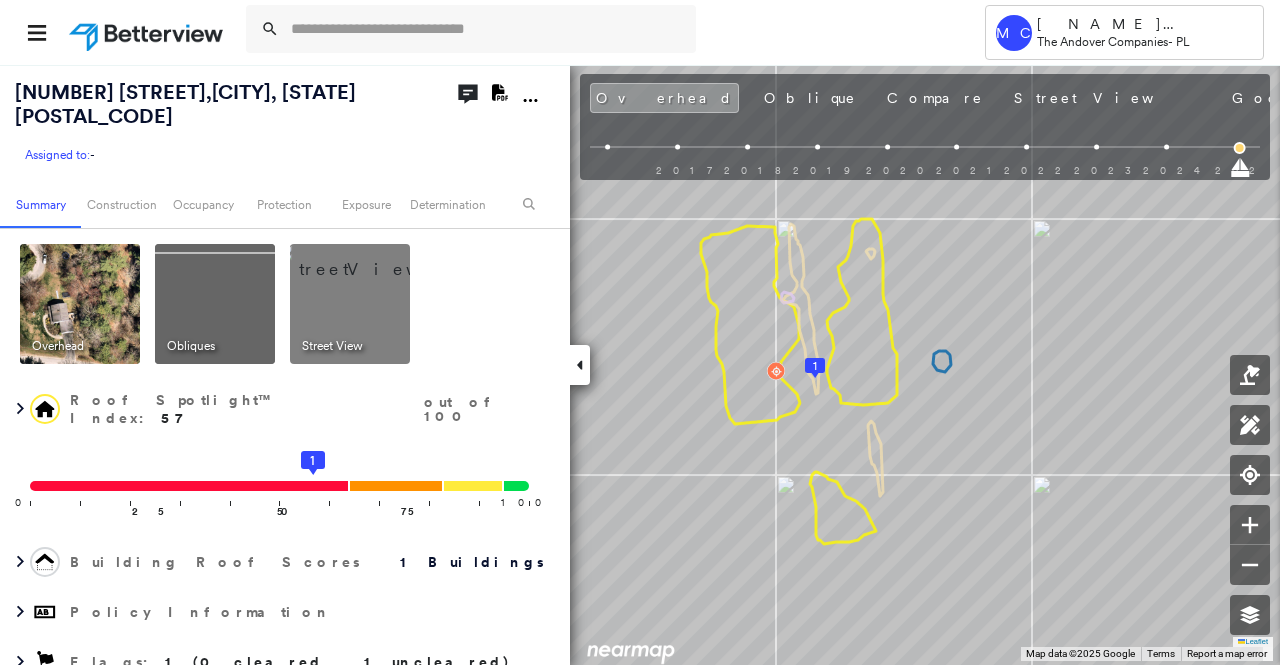 click at bounding box center (215, 304) 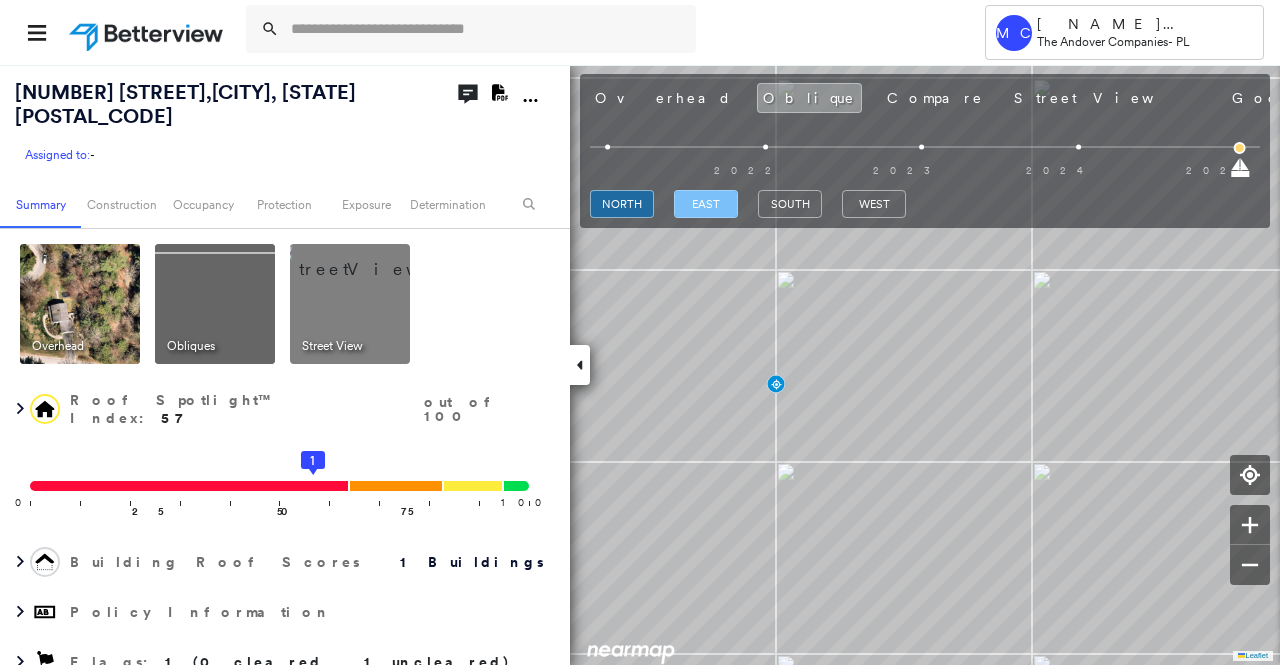 click on "east" at bounding box center (706, 204) 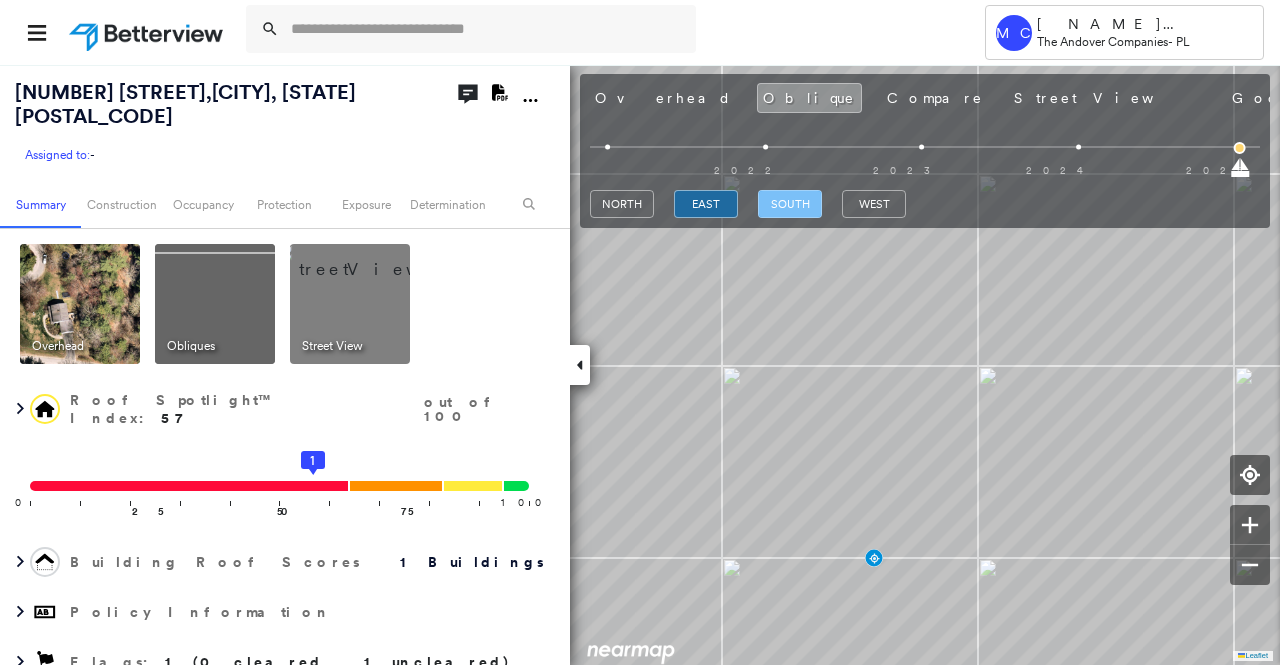 click on "south" at bounding box center (790, 204) 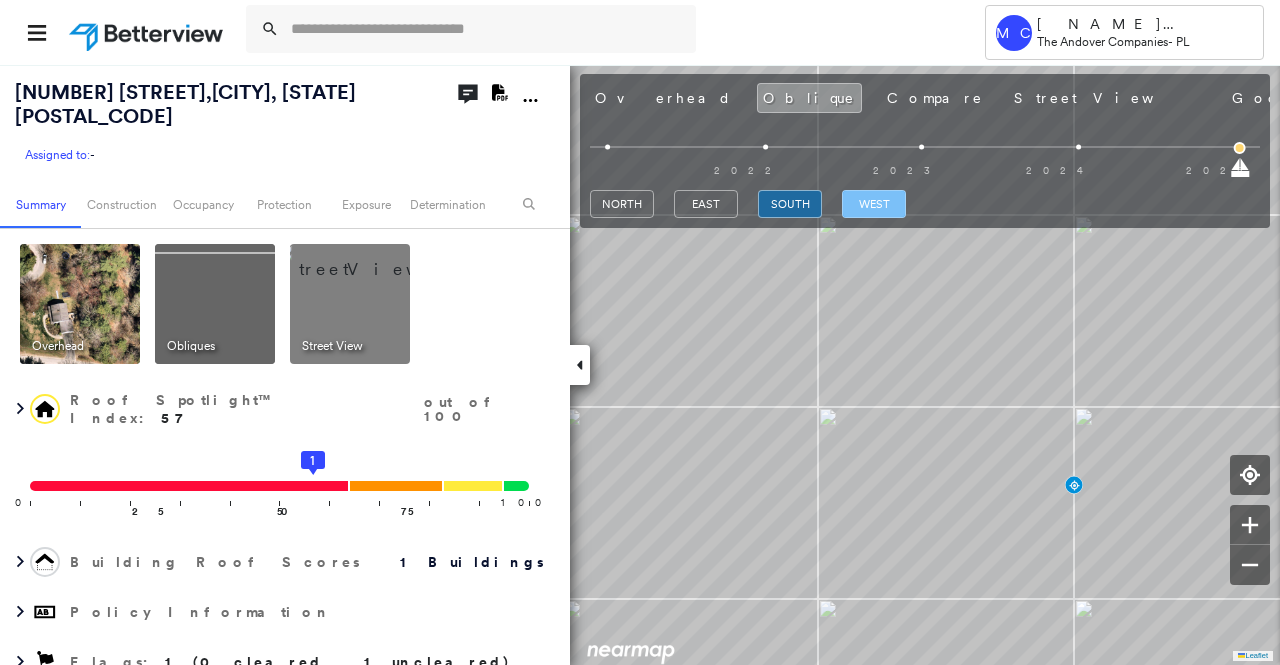 click on "west" at bounding box center (874, 204) 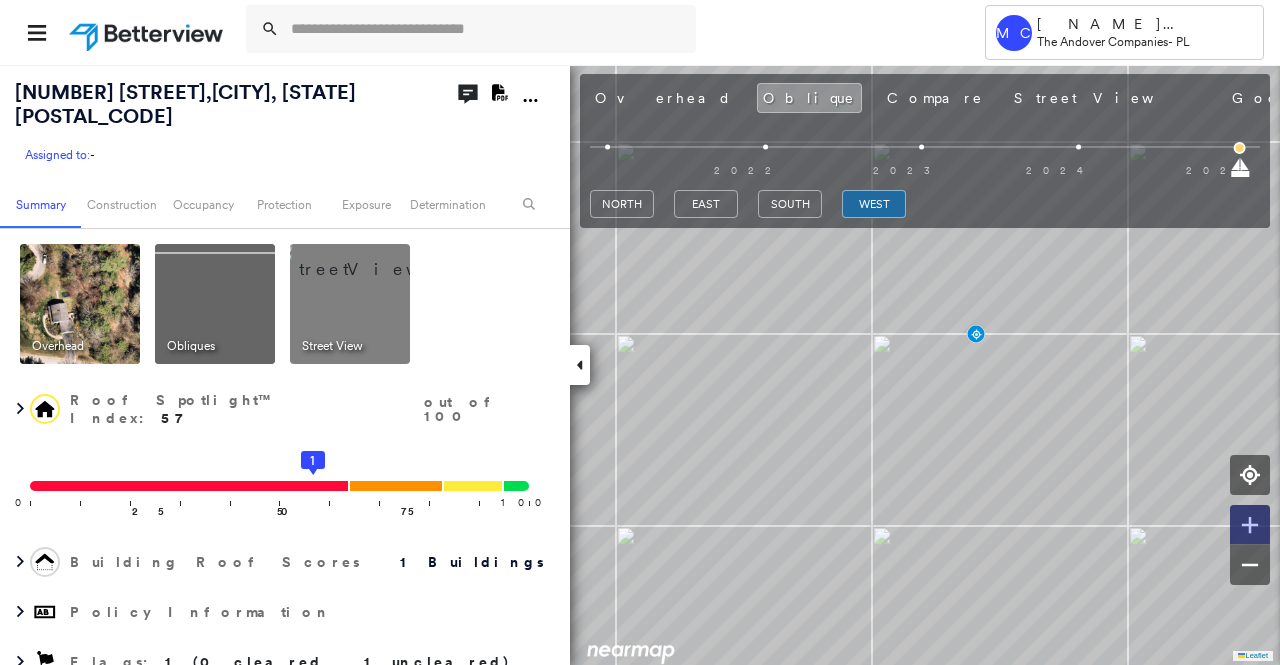 click 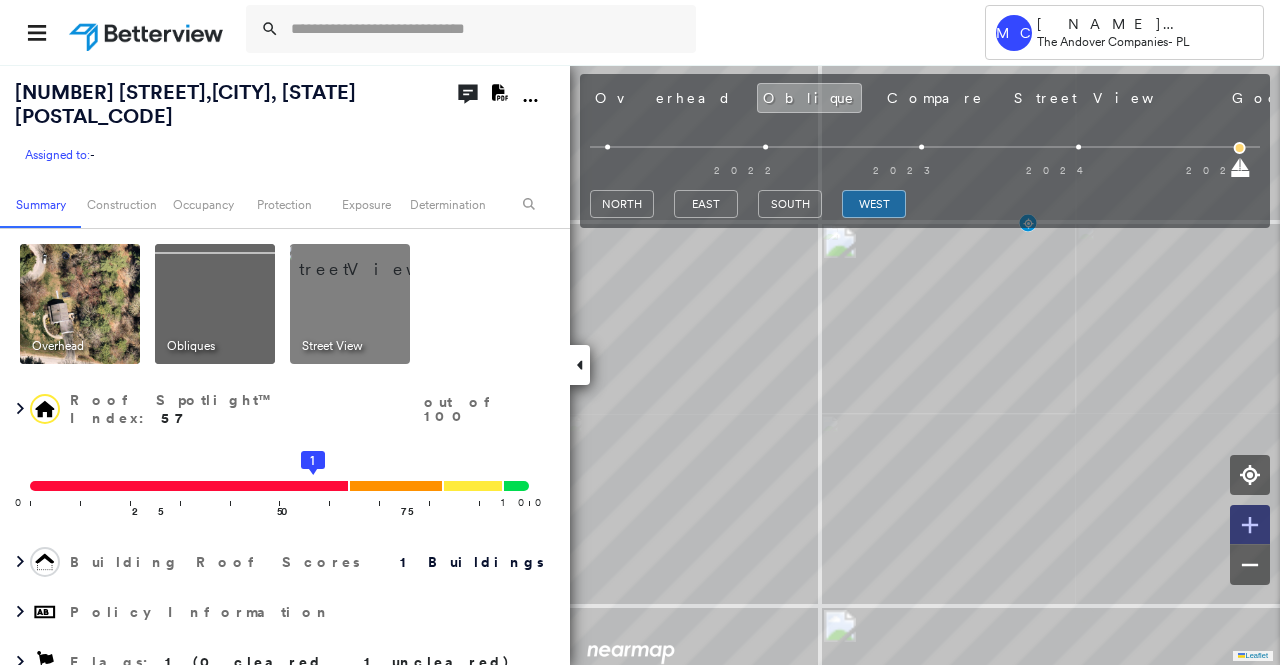 click 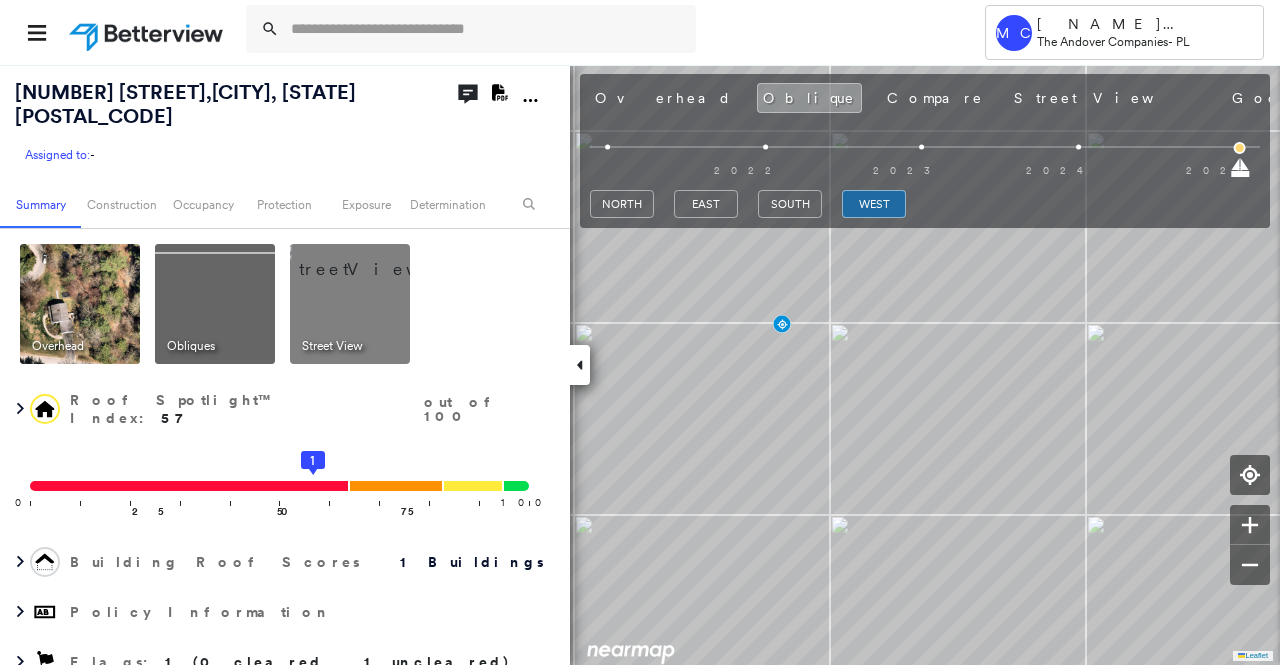 click at bounding box center (374, 259) 